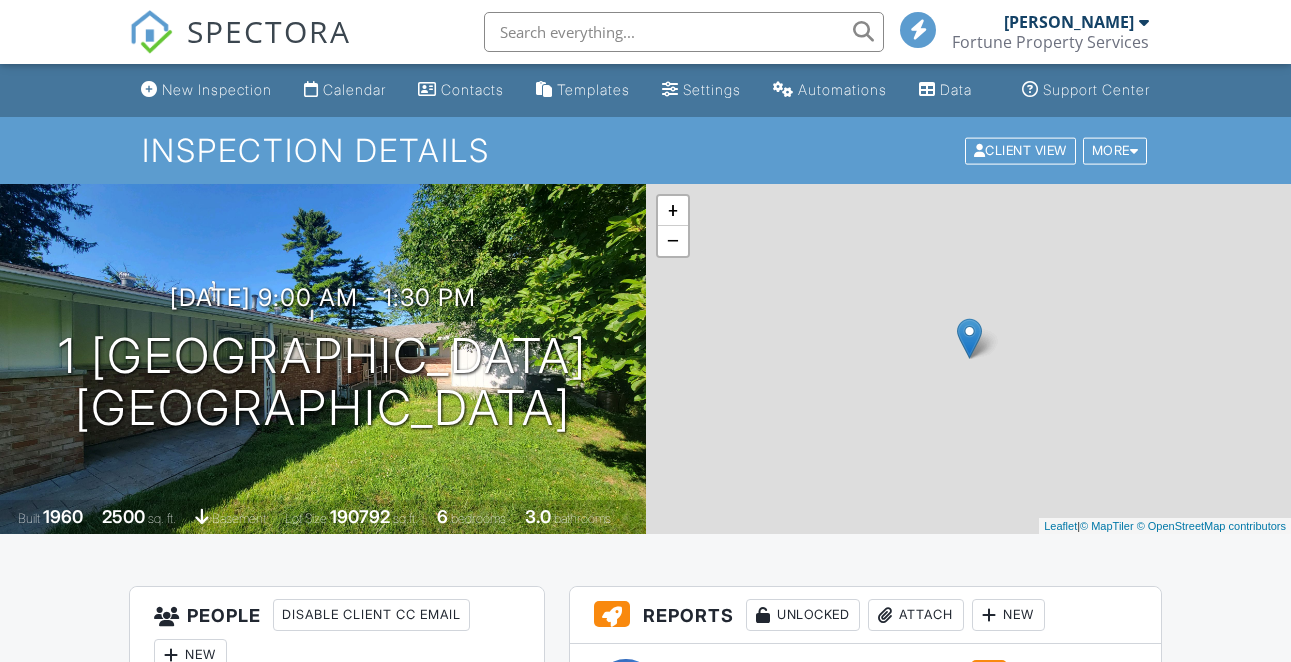 scroll, scrollTop: 0, scrollLeft: 0, axis: both 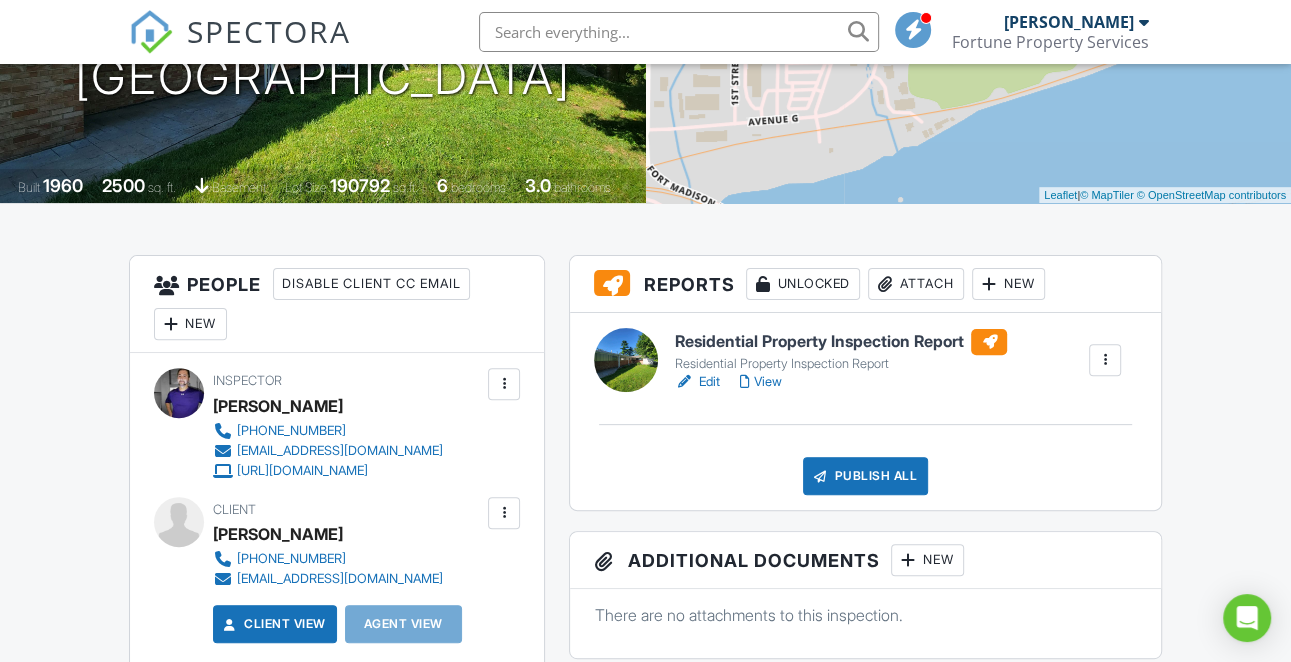 click on "View" at bounding box center (760, 382) 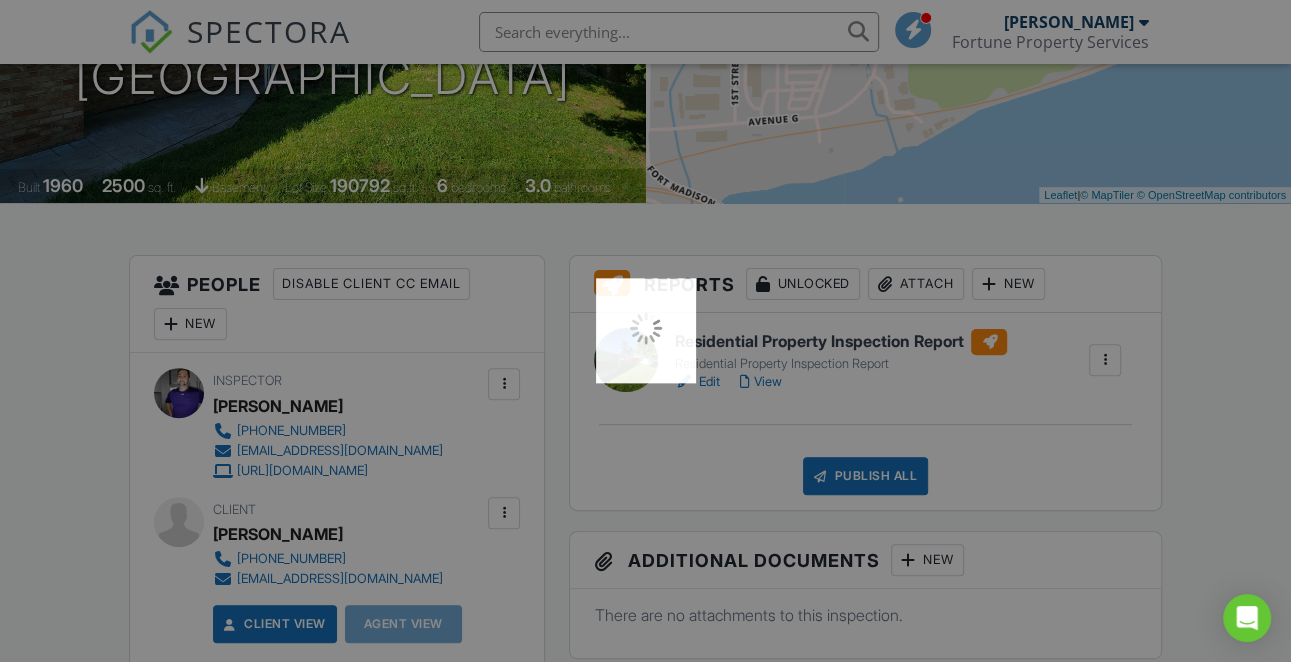 scroll, scrollTop: 363, scrollLeft: 0, axis: vertical 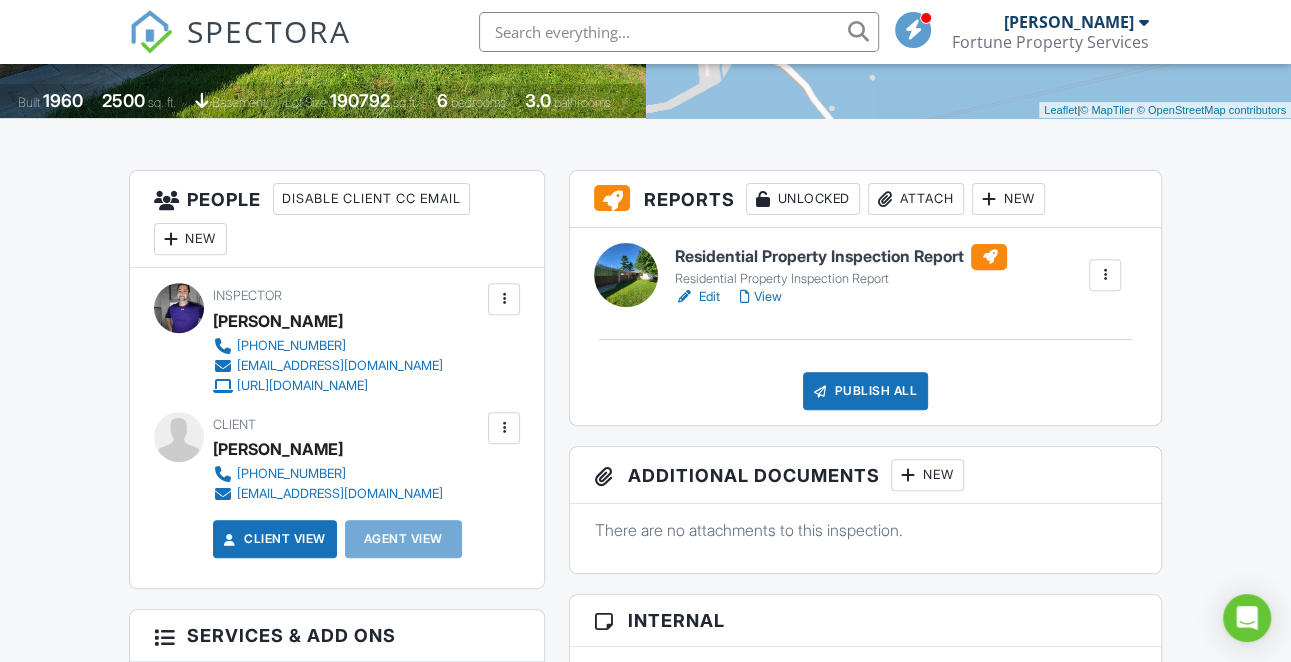 click on "View" at bounding box center (760, 297) 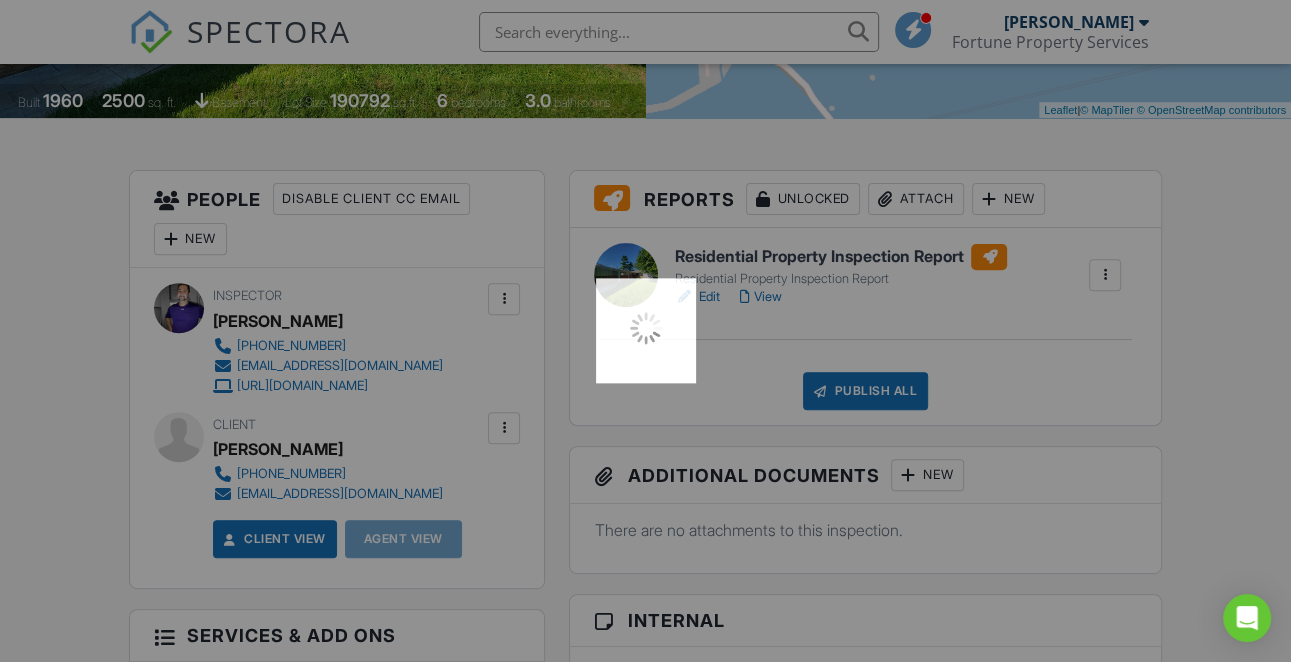 scroll, scrollTop: 447, scrollLeft: 0, axis: vertical 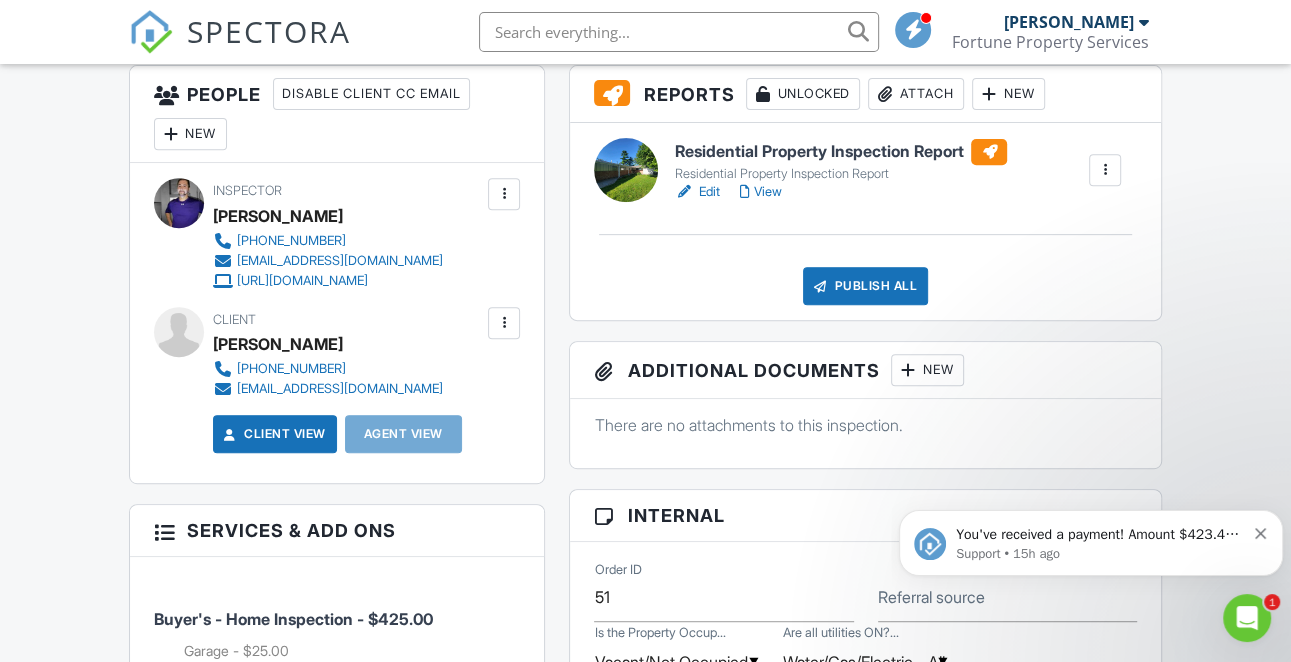 click on "Support • 15h ago" at bounding box center (1100, 554) 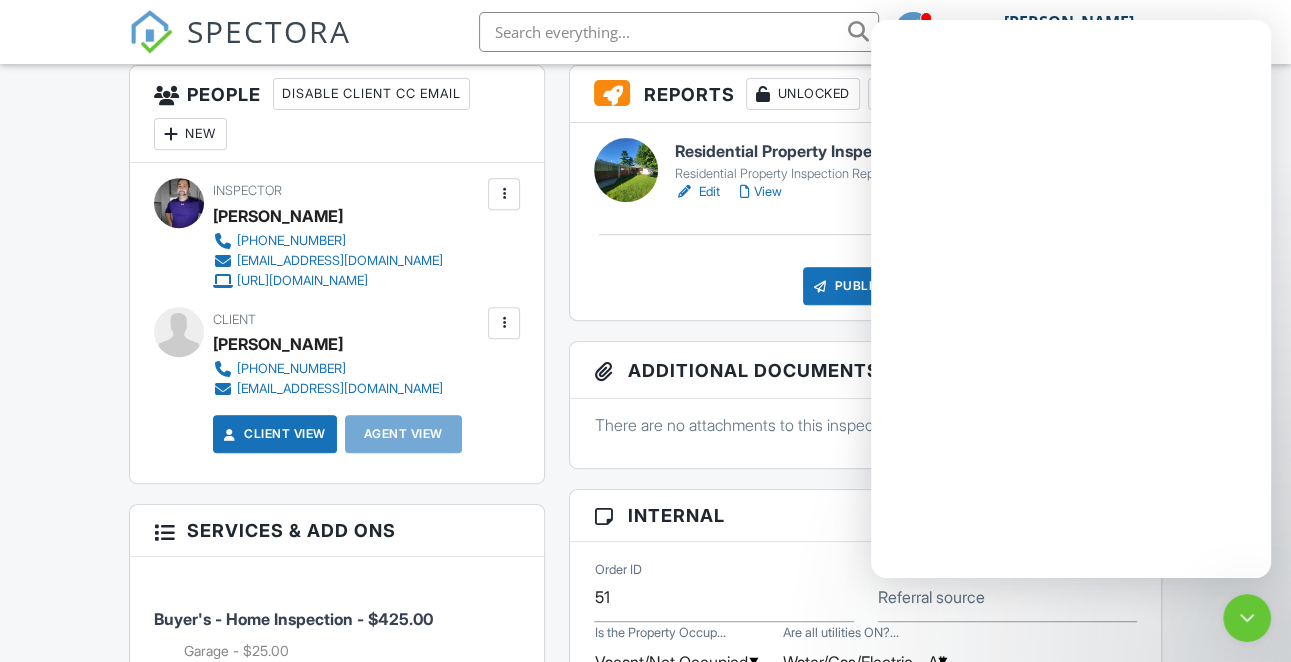 scroll, scrollTop: 0, scrollLeft: 0, axis: both 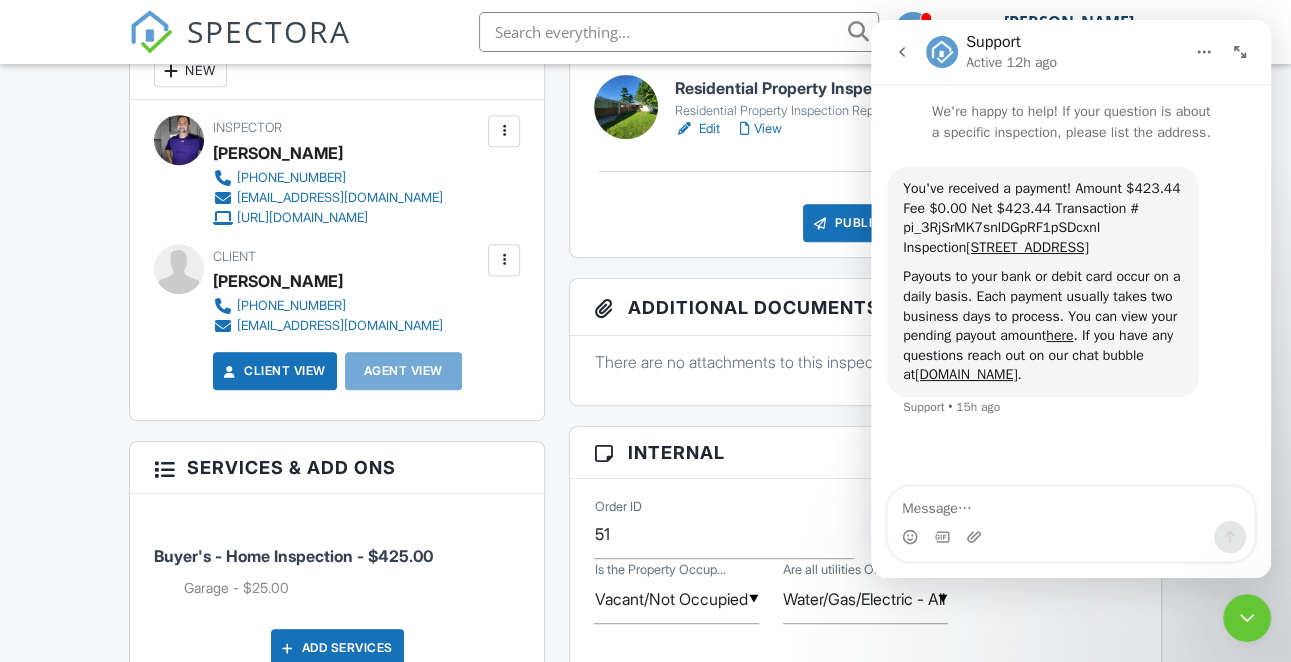 click 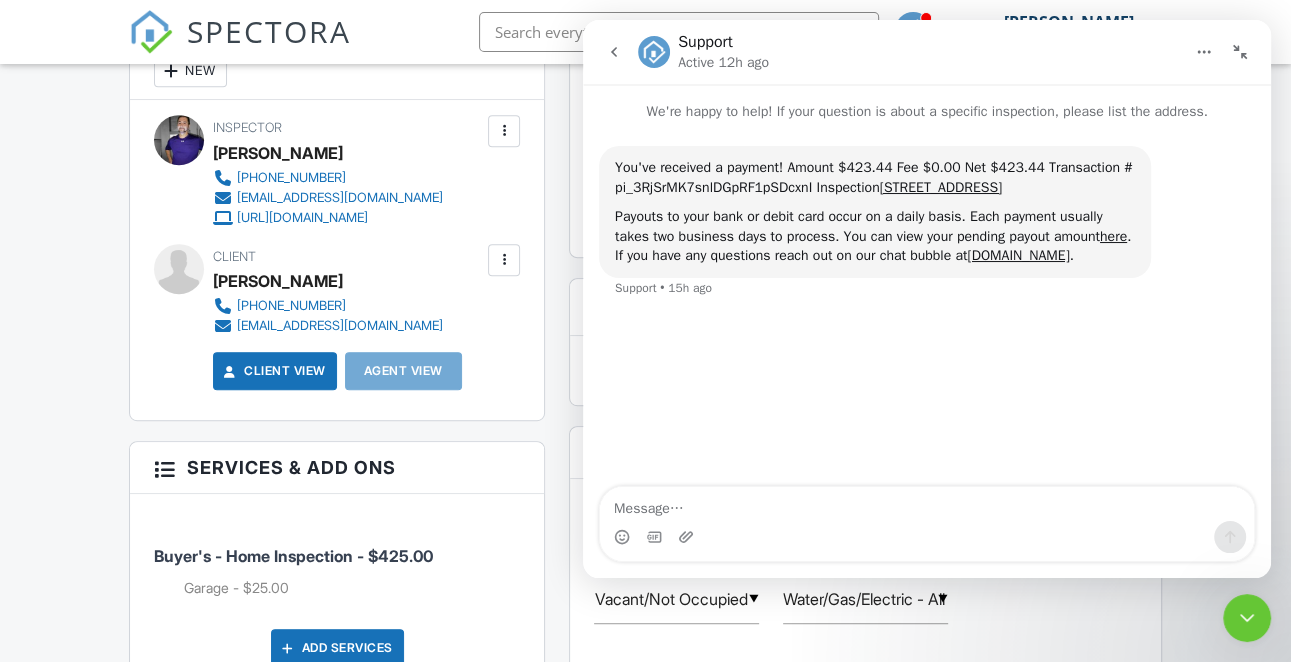 click 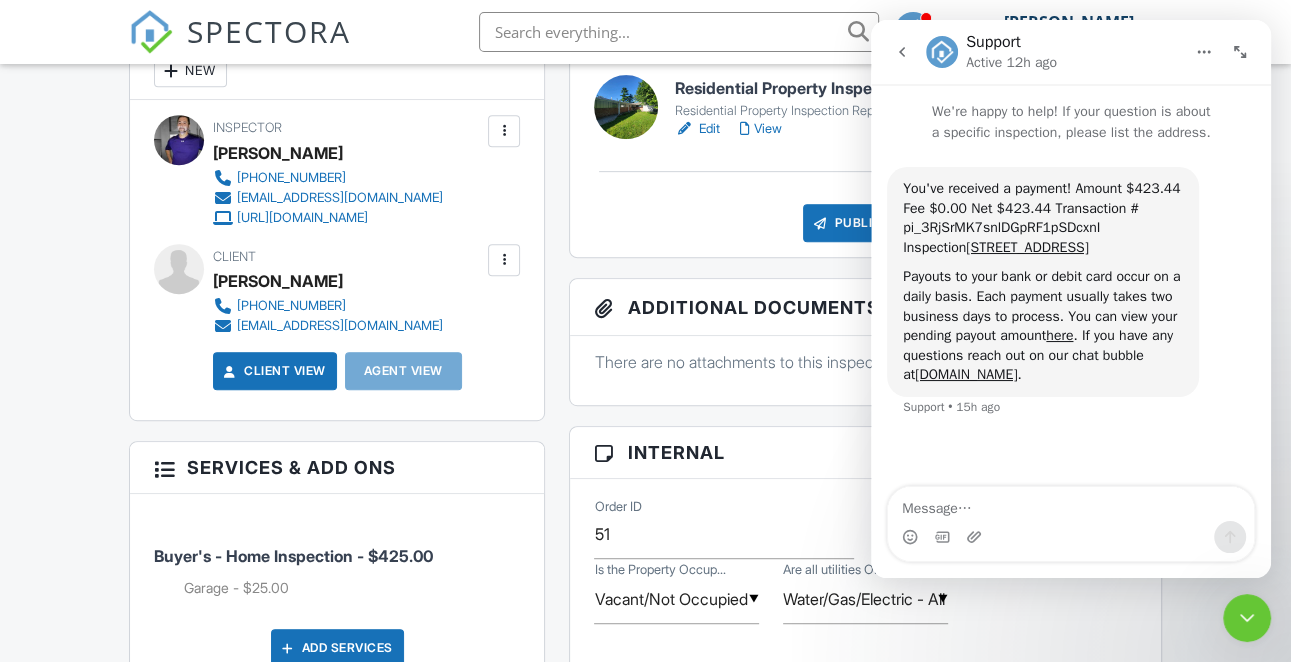 click 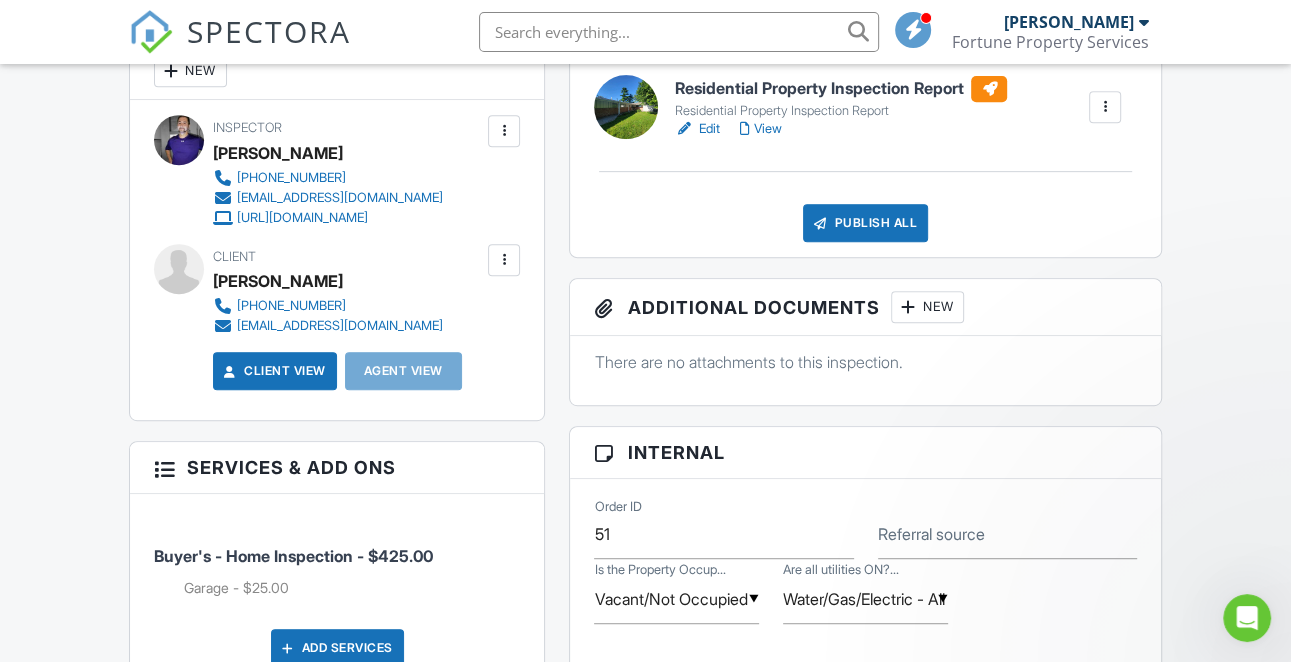 scroll, scrollTop: 0, scrollLeft: 0, axis: both 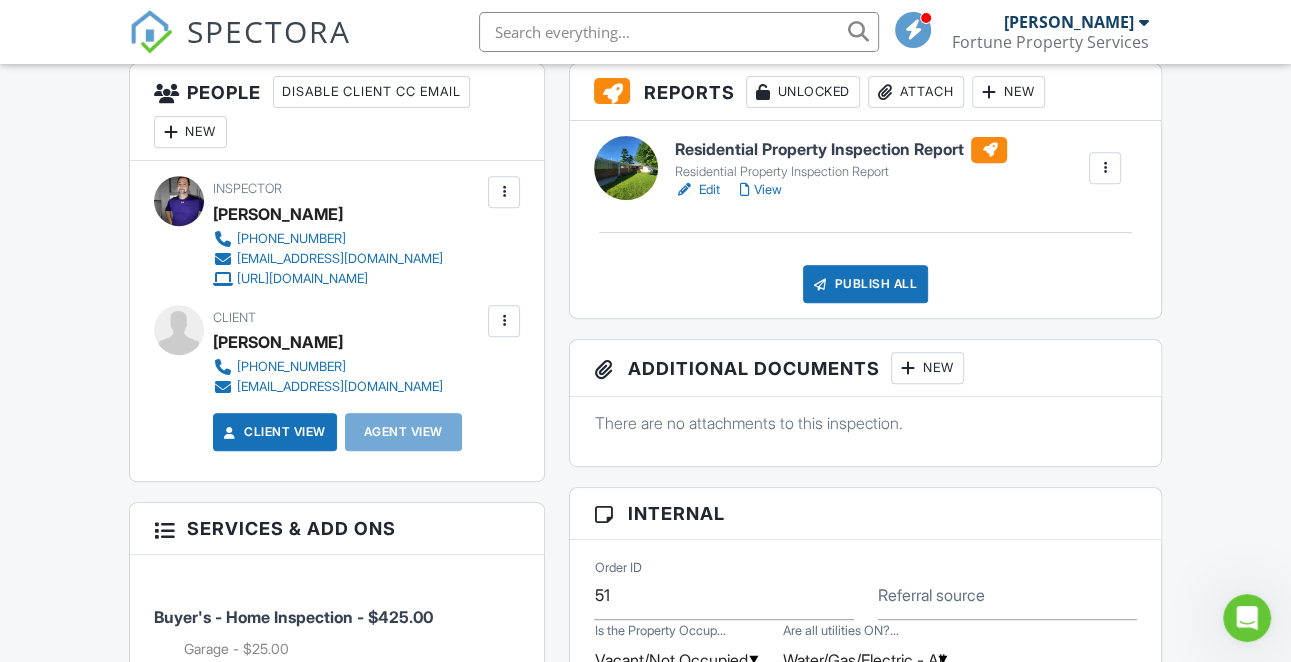 click on "View" at bounding box center (760, 190) 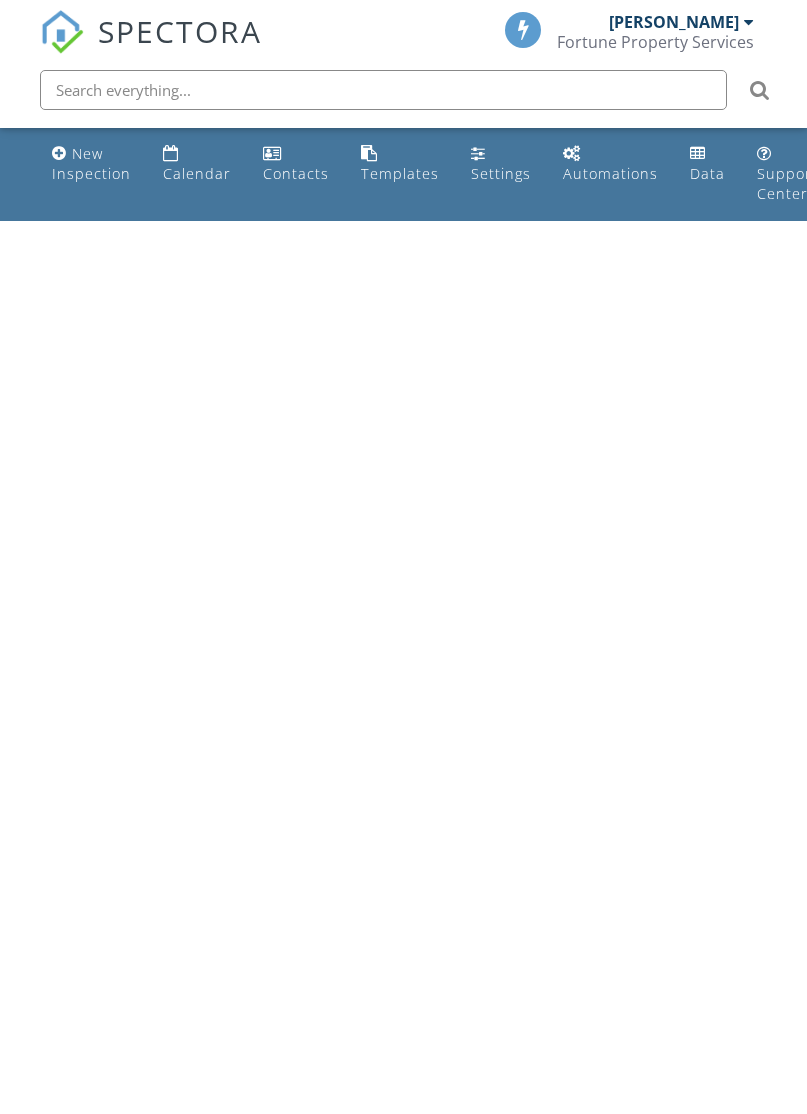 scroll, scrollTop: 0, scrollLeft: 0, axis: both 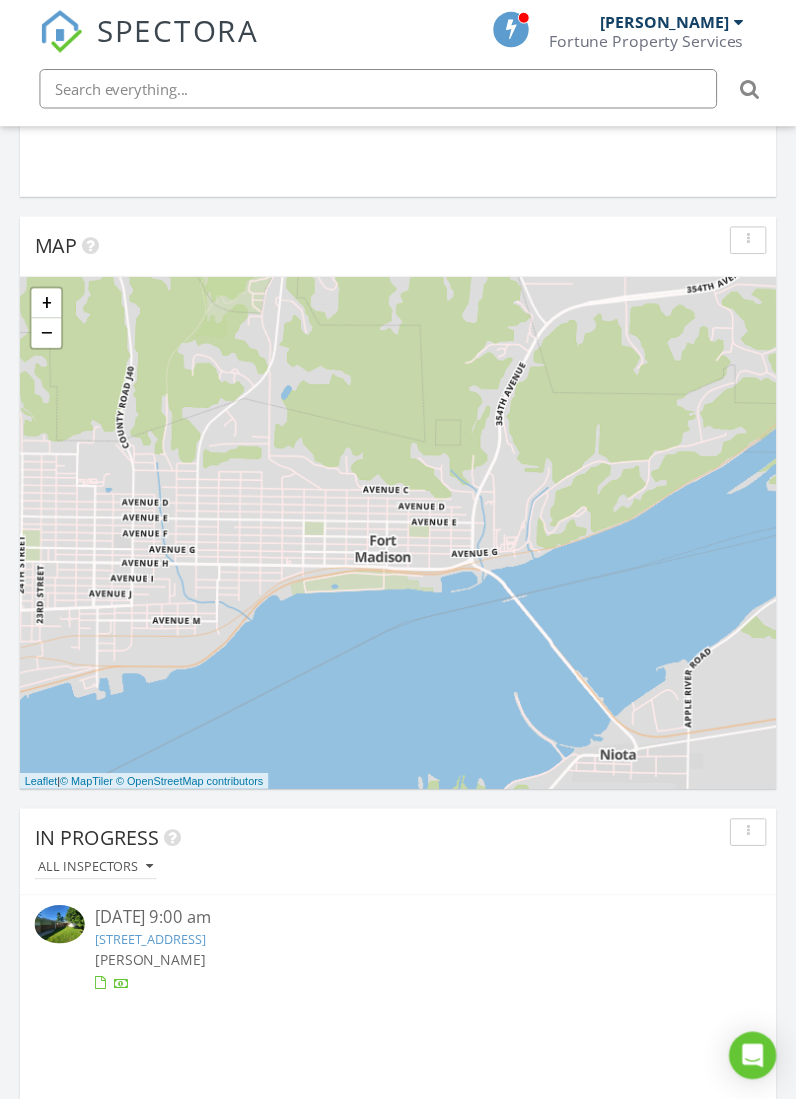 click on "[STREET_ADDRESS]" at bounding box center [152, 952] 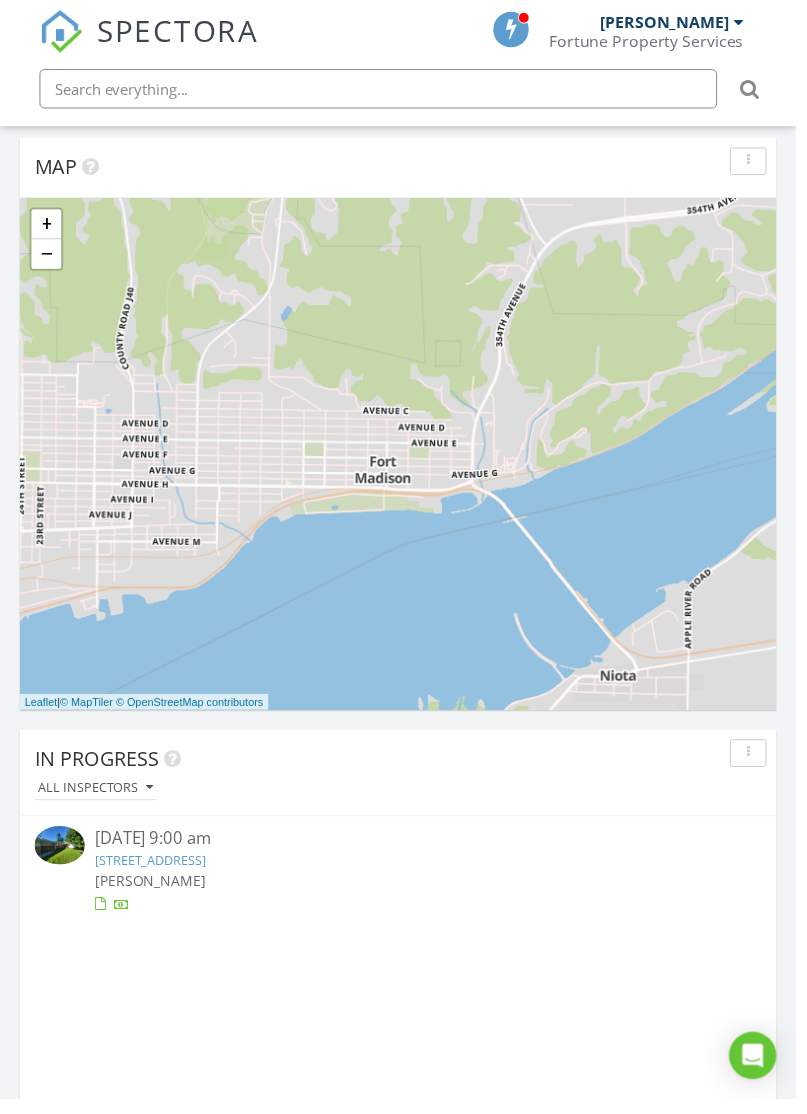 scroll, scrollTop: 861, scrollLeft: 0, axis: vertical 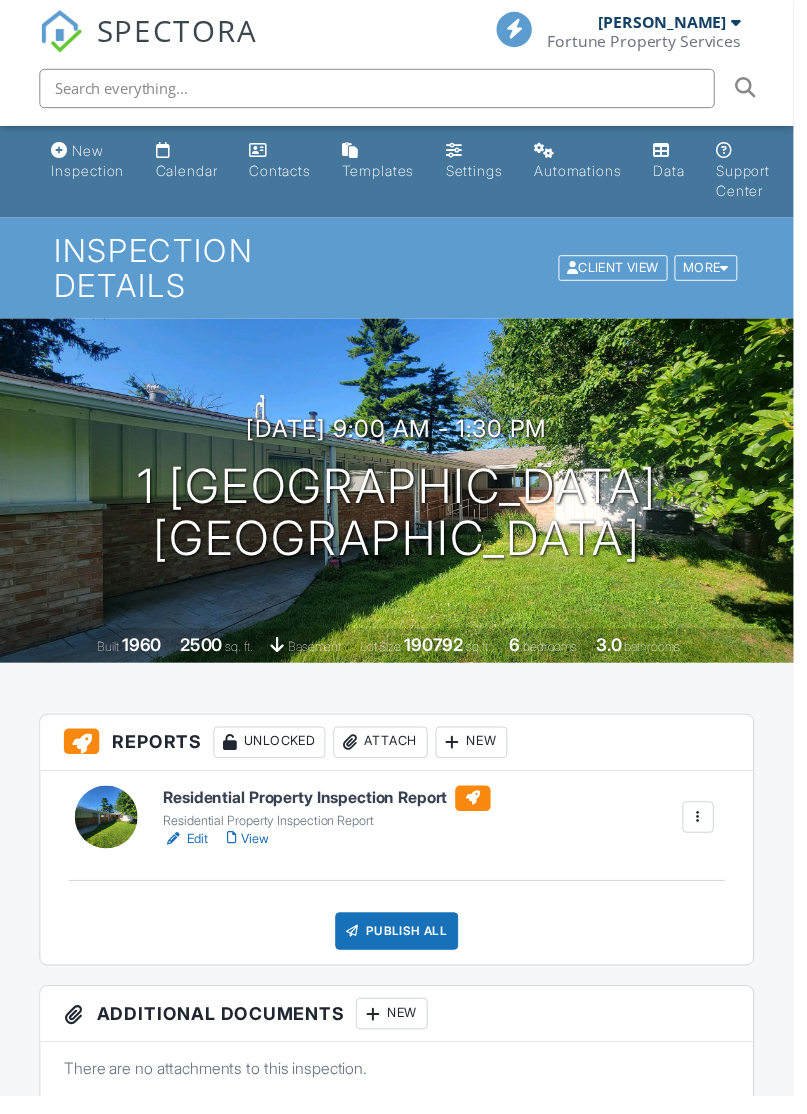 click on "Publish All" at bounding box center [403, 947] 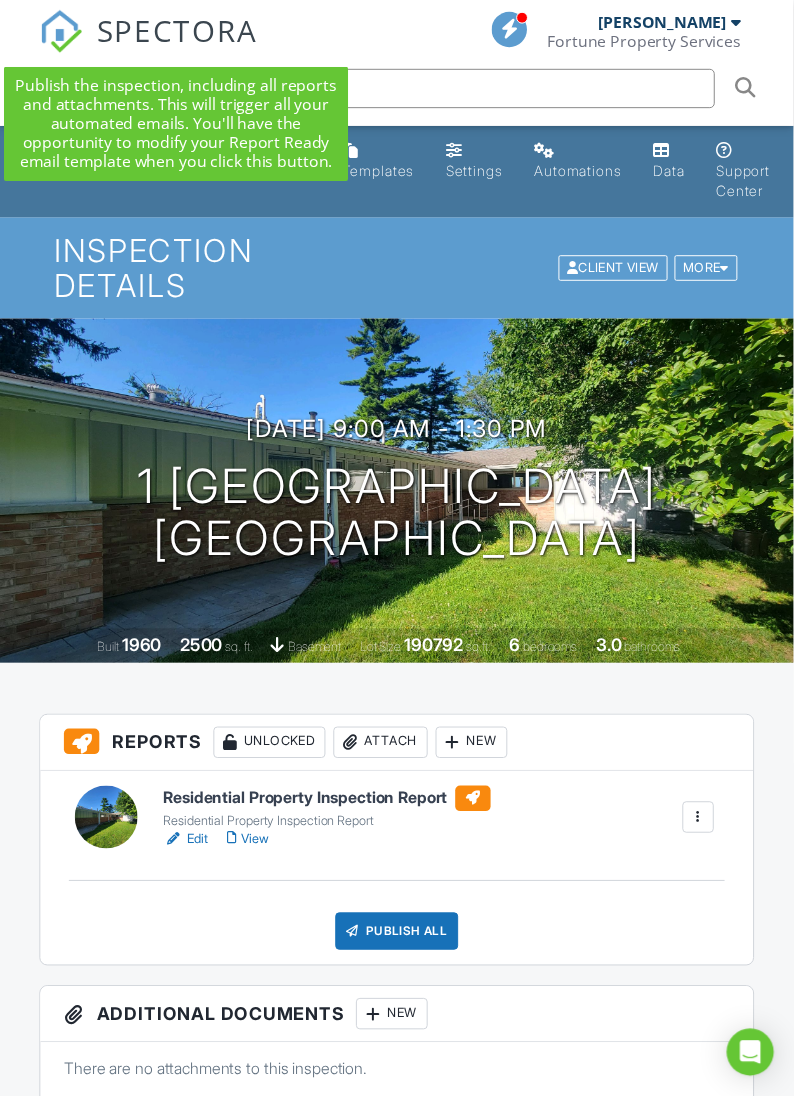 click on "View" at bounding box center (252, 853) 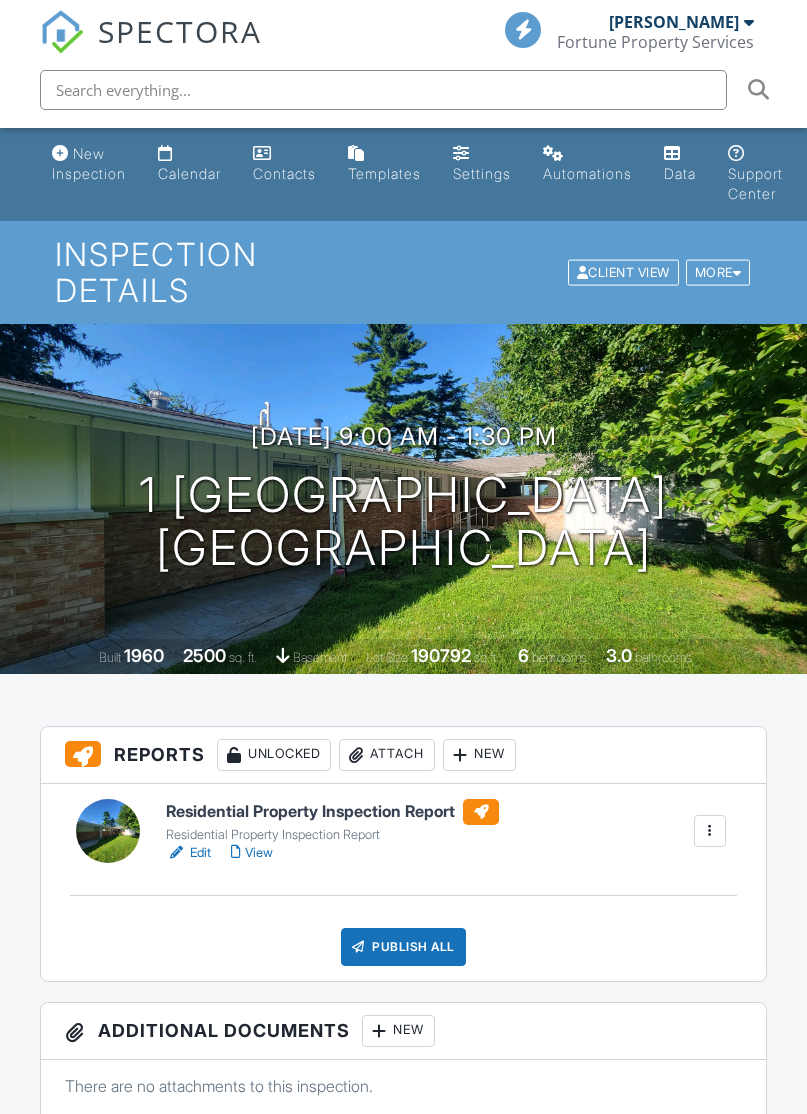 click on "Edit" at bounding box center (188, 853) 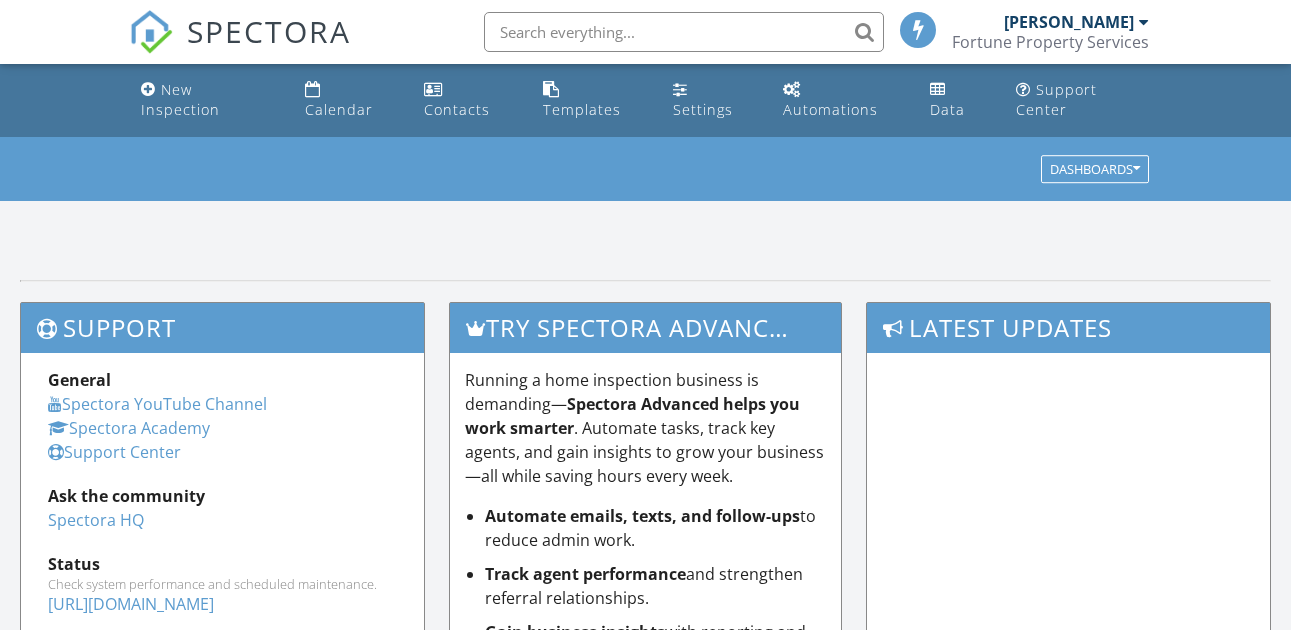 scroll, scrollTop: 0, scrollLeft: 0, axis: both 